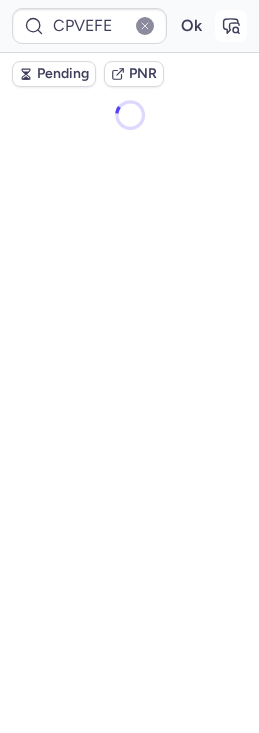 scroll, scrollTop: 0, scrollLeft: 0, axis: both 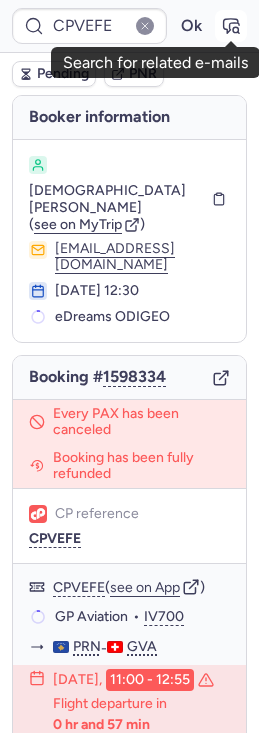 click 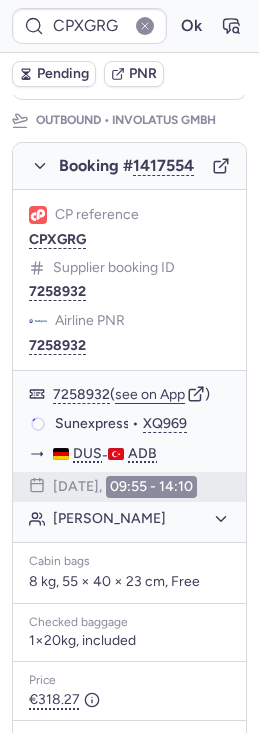 scroll, scrollTop: 343, scrollLeft: 0, axis: vertical 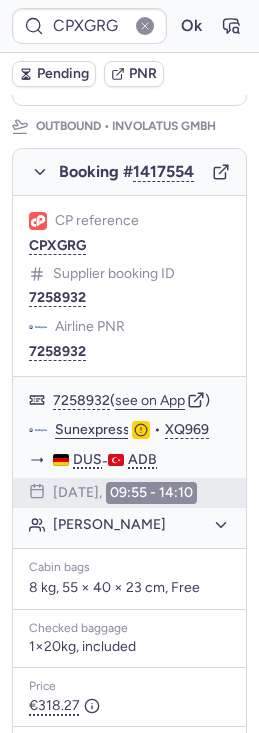 type on "CPKWCM" 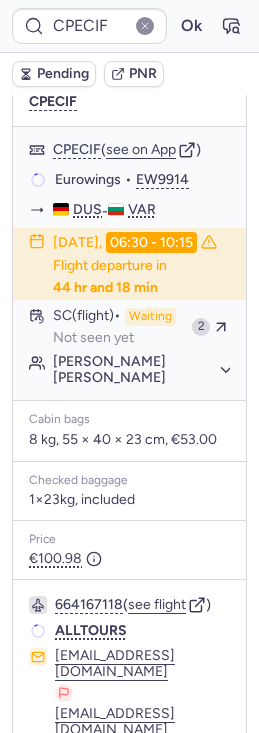 scroll, scrollTop: 316, scrollLeft: 0, axis: vertical 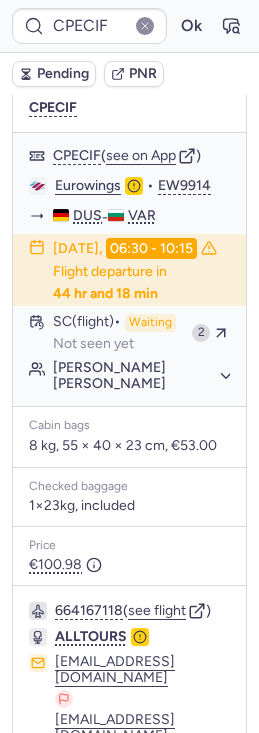 type on "6120788" 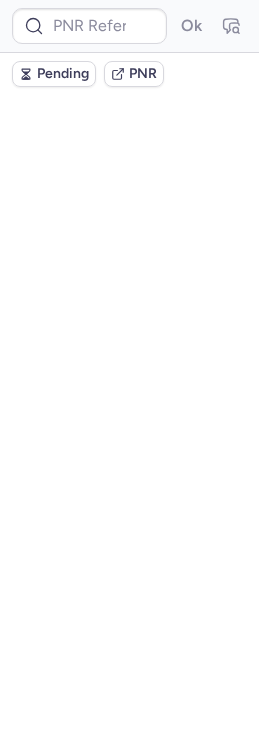 scroll, scrollTop: 0, scrollLeft: 0, axis: both 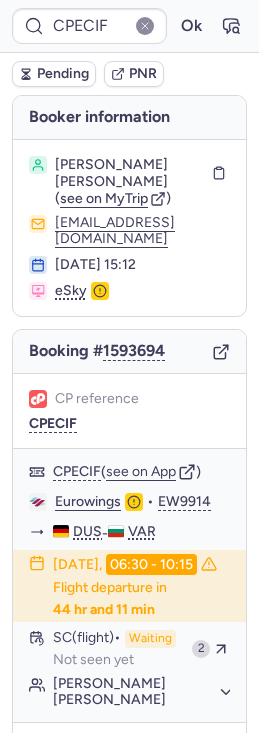type on "6120788" 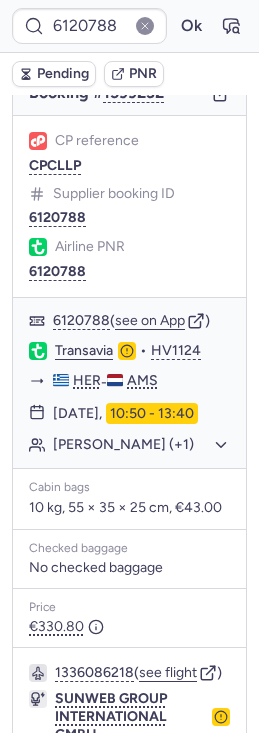 scroll, scrollTop: 253, scrollLeft: 0, axis: vertical 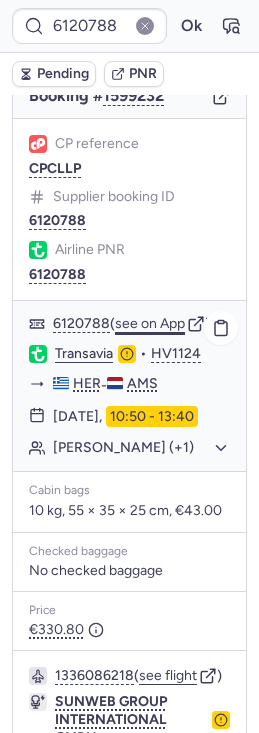 click on "see on App" 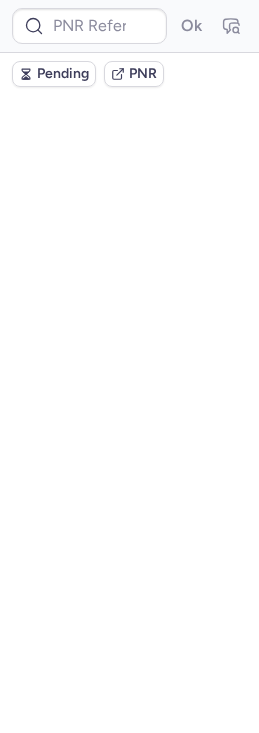 scroll, scrollTop: 0, scrollLeft: 0, axis: both 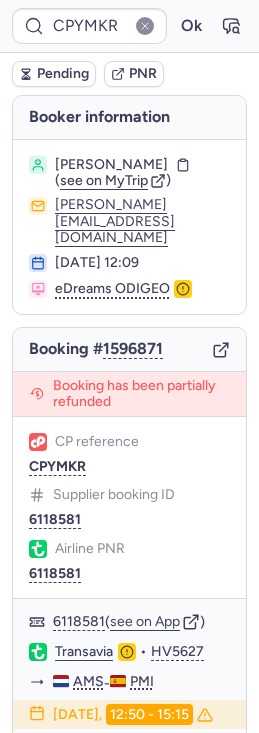 type on "6120788" 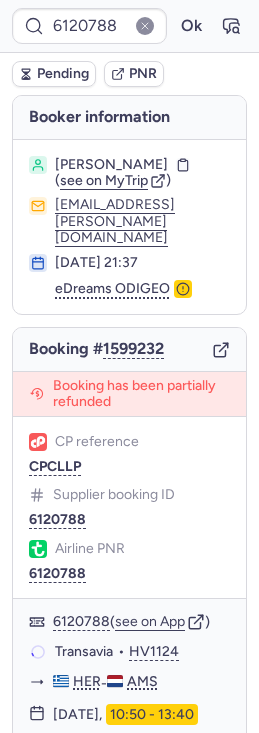 scroll, scrollTop: 525, scrollLeft: 0, axis: vertical 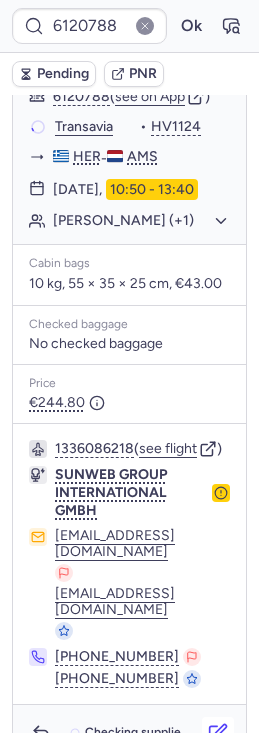 click 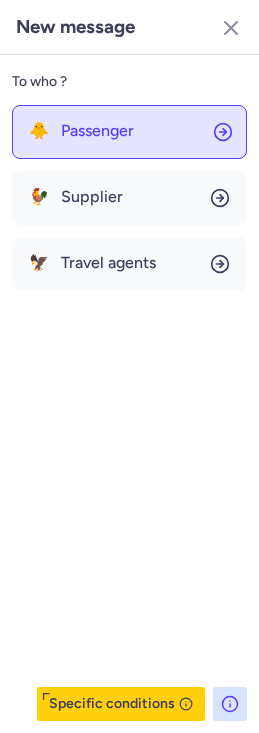 click on "🐥 Passenger" 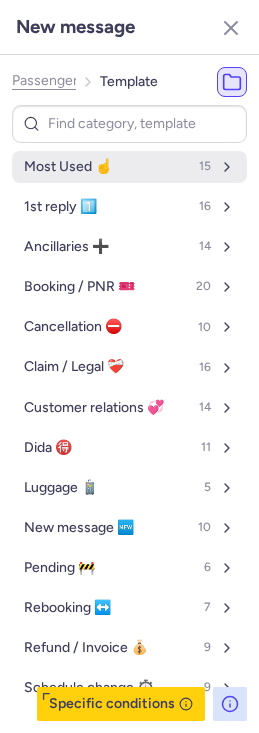 click on "Most Used ☝️ 15" at bounding box center [129, 167] 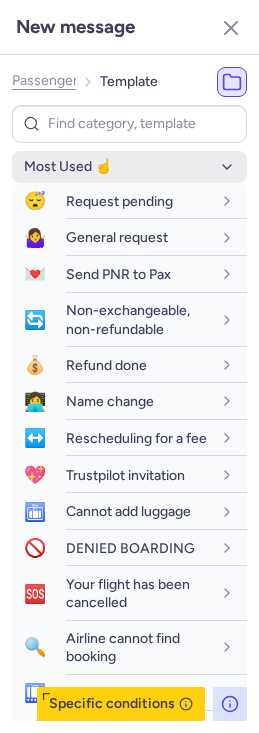 click on "Most Used ☝️" at bounding box center [129, 167] 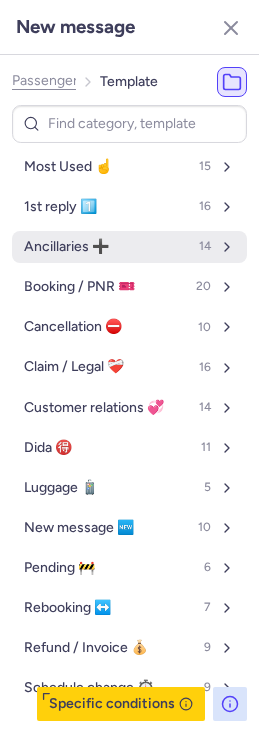 click on "Ancillaries ➕ 14" at bounding box center (129, 247) 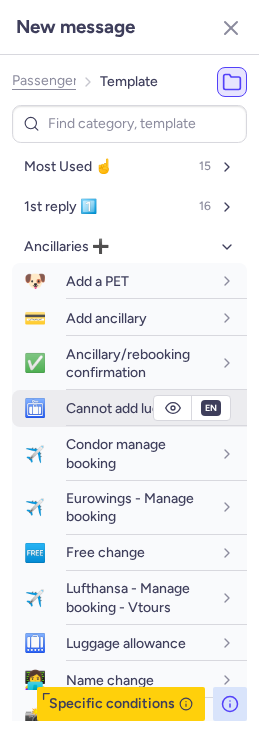 click on "Cannot add luggage" at bounding box center [128, 408] 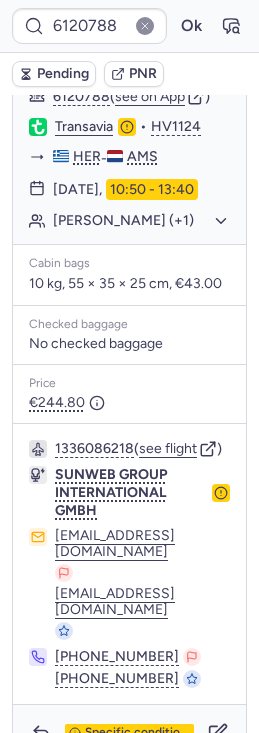 type on "CPKWCM" 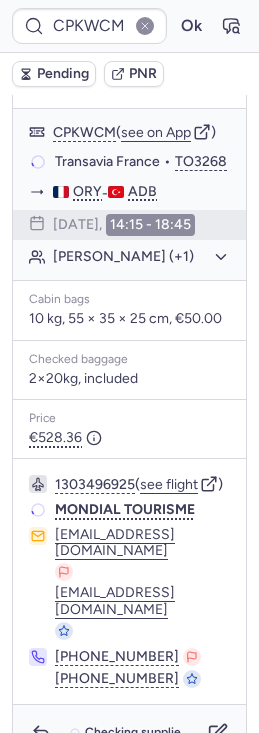 scroll, scrollTop: 316, scrollLeft: 0, axis: vertical 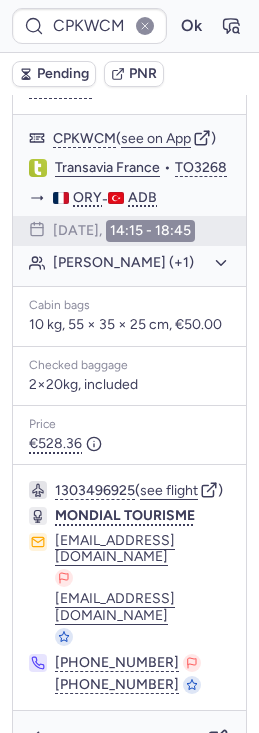 click at bounding box center (145, 26) 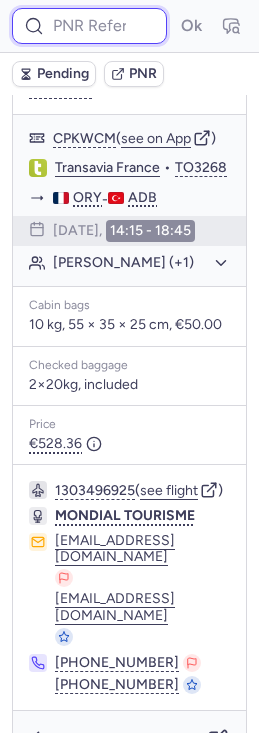 click at bounding box center [89, 26] 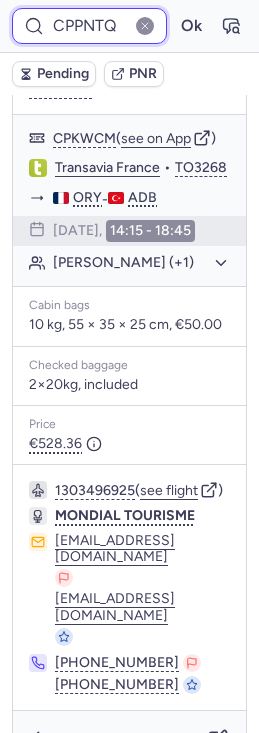 click on "Ok" at bounding box center (191, 26) 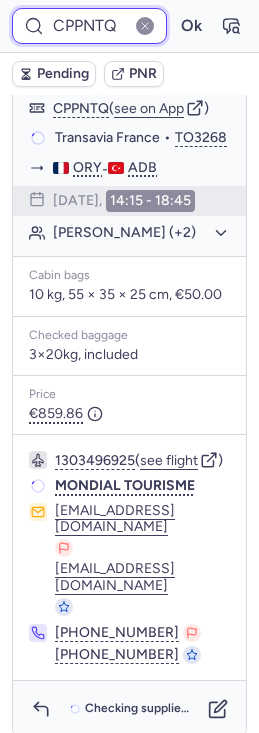 scroll, scrollTop: 316, scrollLeft: 0, axis: vertical 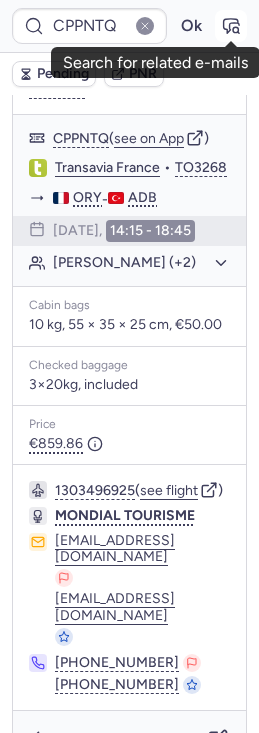 click 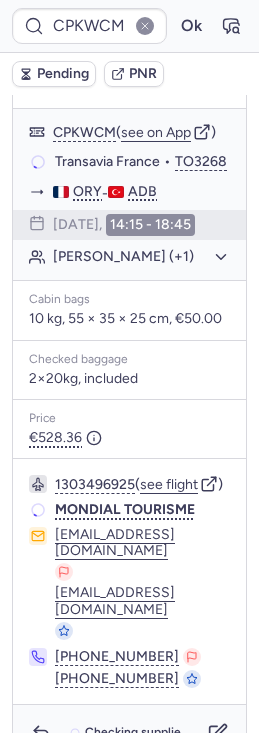 scroll, scrollTop: 316, scrollLeft: 0, axis: vertical 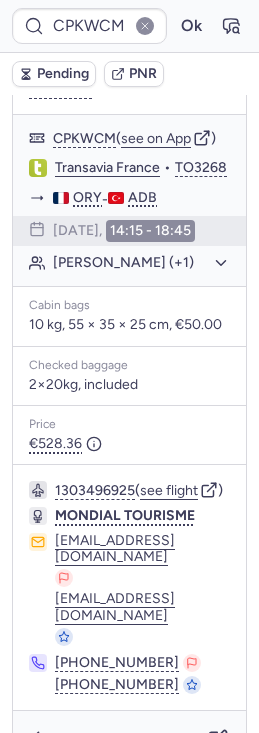 type on "50010036" 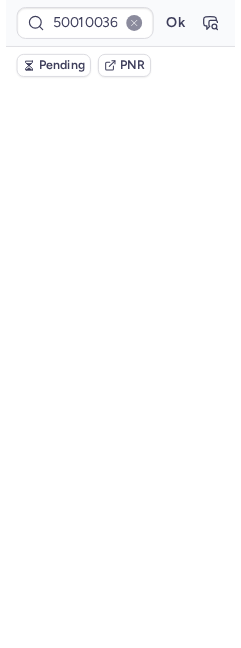 scroll, scrollTop: 0, scrollLeft: 0, axis: both 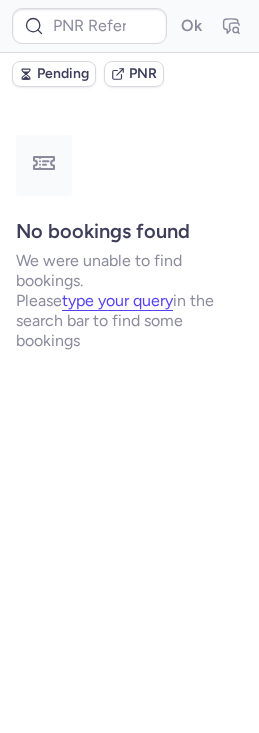 type on "50010036" 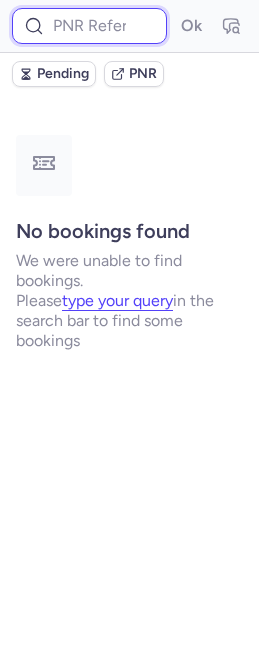 click at bounding box center (89, 26) 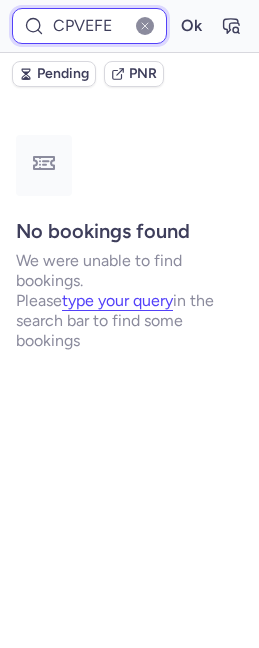 type on "CPVEFE" 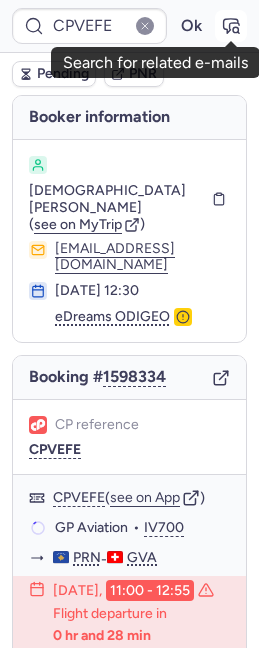 click 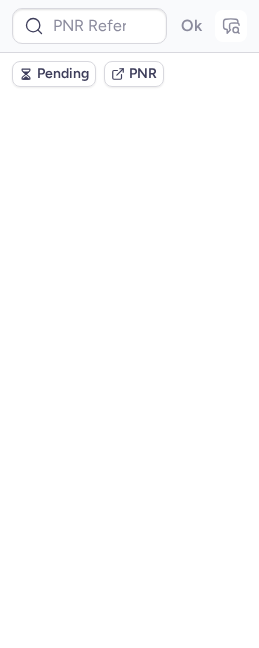type on "CPVEFE" 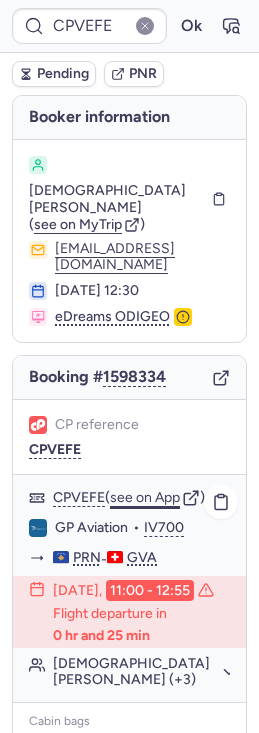 click on "see on App" 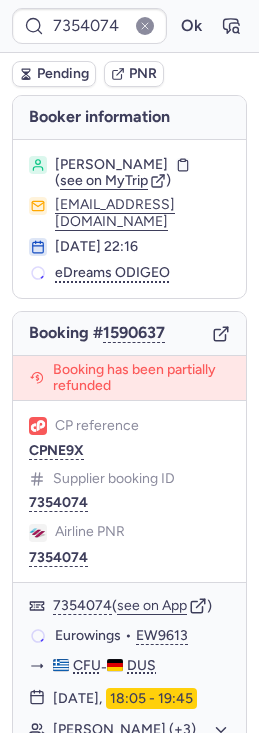 type on "7354159" 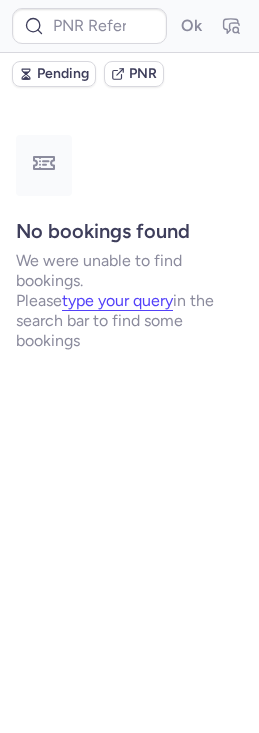 type on "50010036" 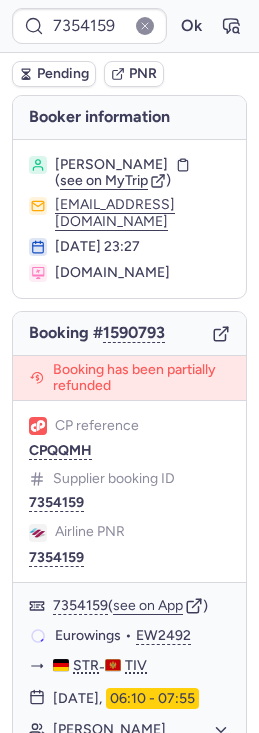 type on "50010036" 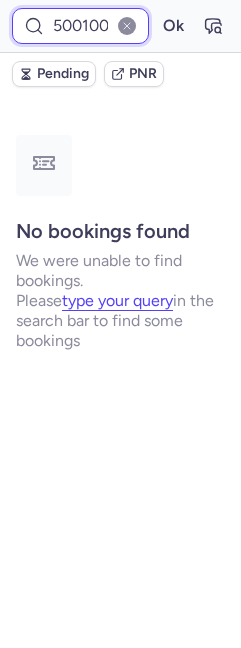 click on "50010036" at bounding box center [80, 26] 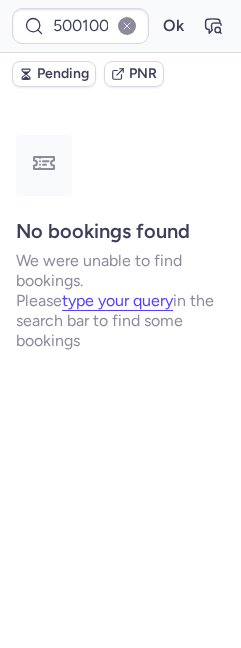 click at bounding box center [127, 26] 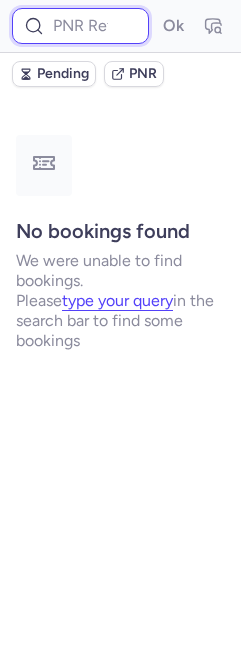 click at bounding box center (80, 26) 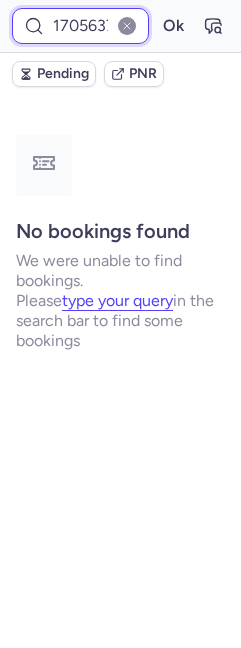 scroll, scrollTop: 0, scrollLeft: 15, axis: horizontal 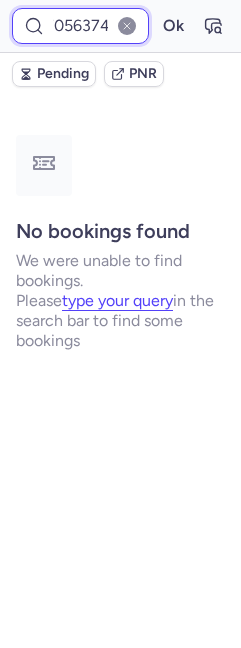 type on "17056374" 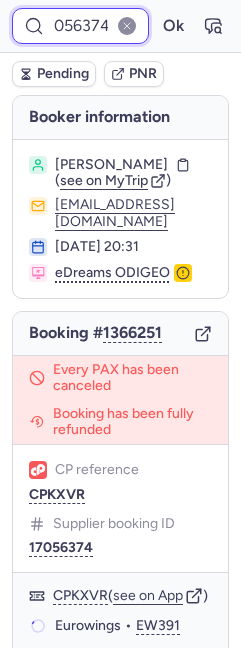 scroll, scrollTop: 17, scrollLeft: 0, axis: vertical 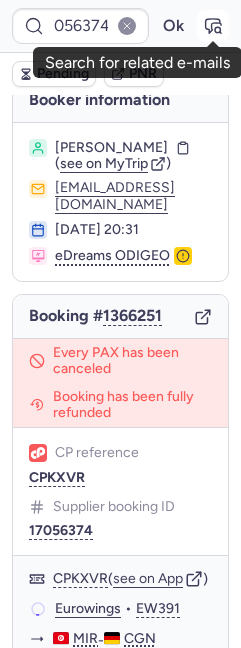 click 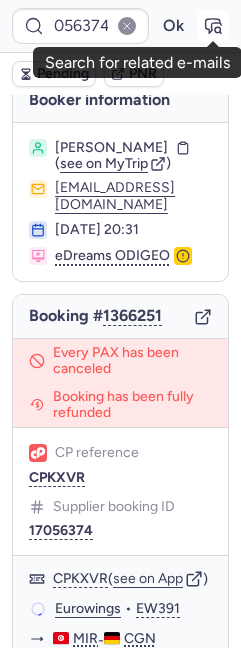 scroll, scrollTop: 0, scrollLeft: 0, axis: both 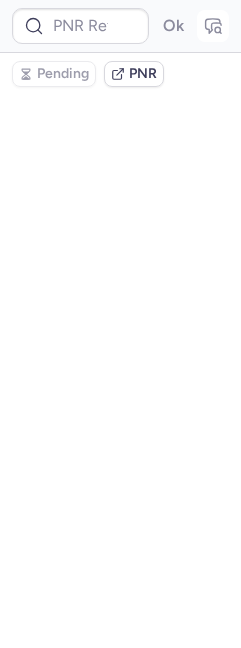 type on "50010036" 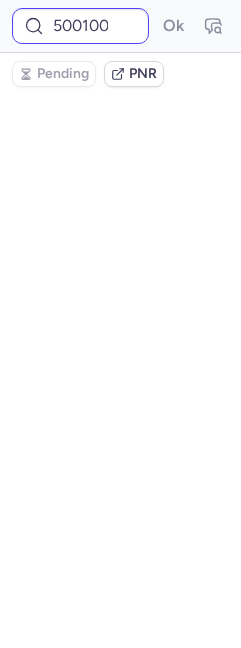 scroll, scrollTop: 0, scrollLeft: 0, axis: both 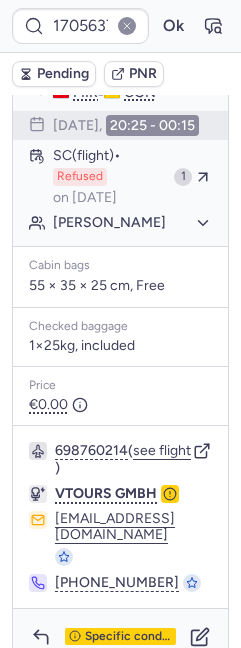 type on "CPKXVR" 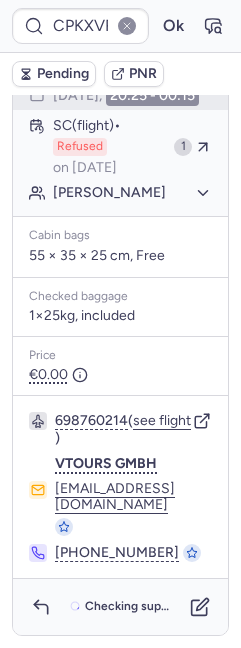 scroll, scrollTop: 563, scrollLeft: 0, axis: vertical 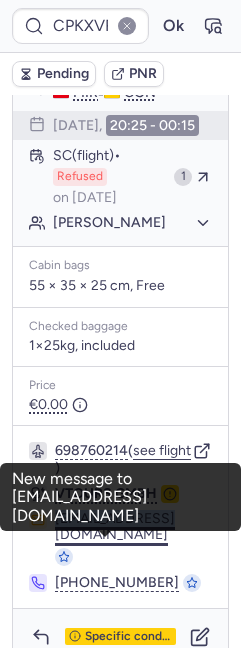 drag, startPoint x: 51, startPoint y: 525, endPoint x: 153, endPoint y: 530, distance: 102.122475 